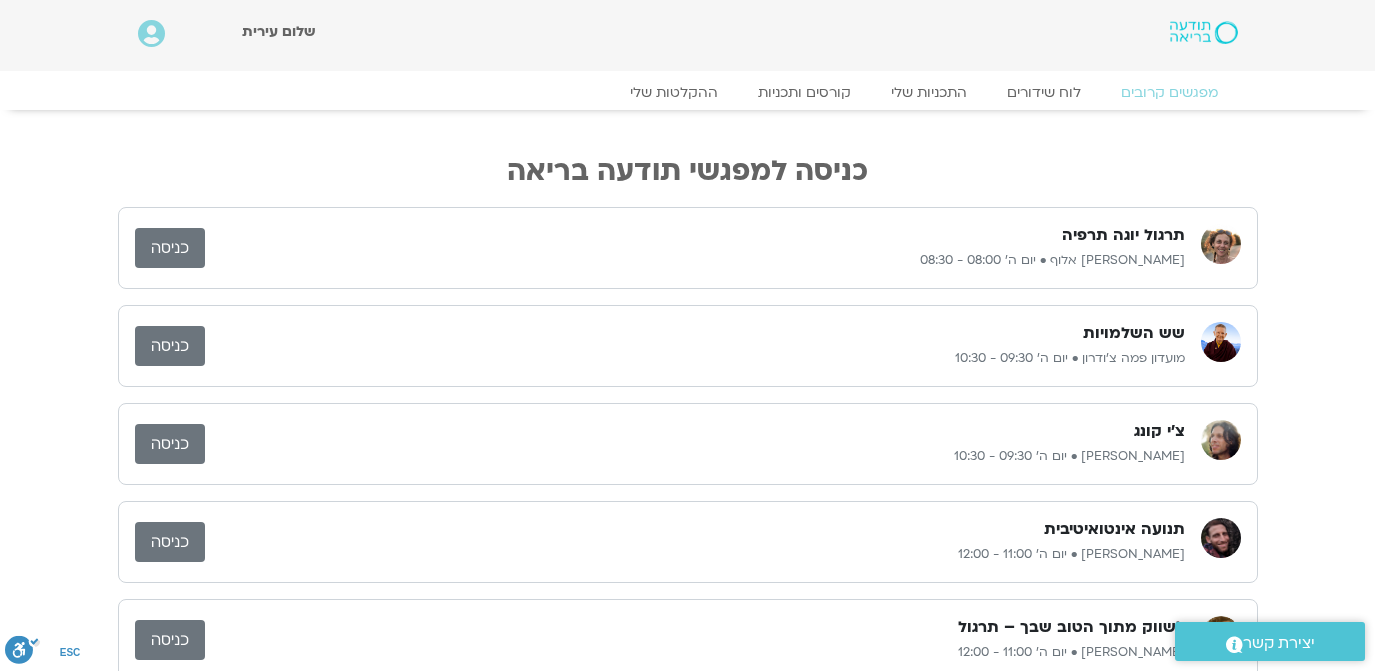 scroll, scrollTop: 485, scrollLeft: 0, axis: vertical 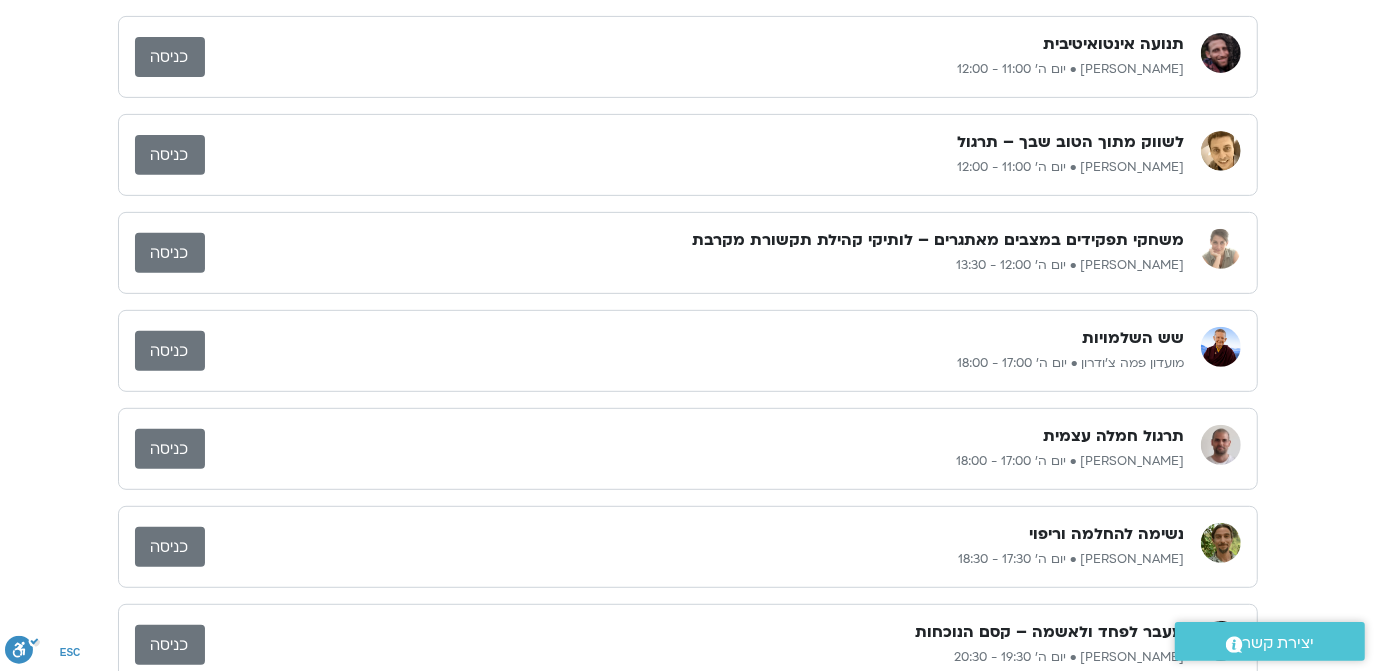 click on "כניסה" at bounding box center (170, 449) 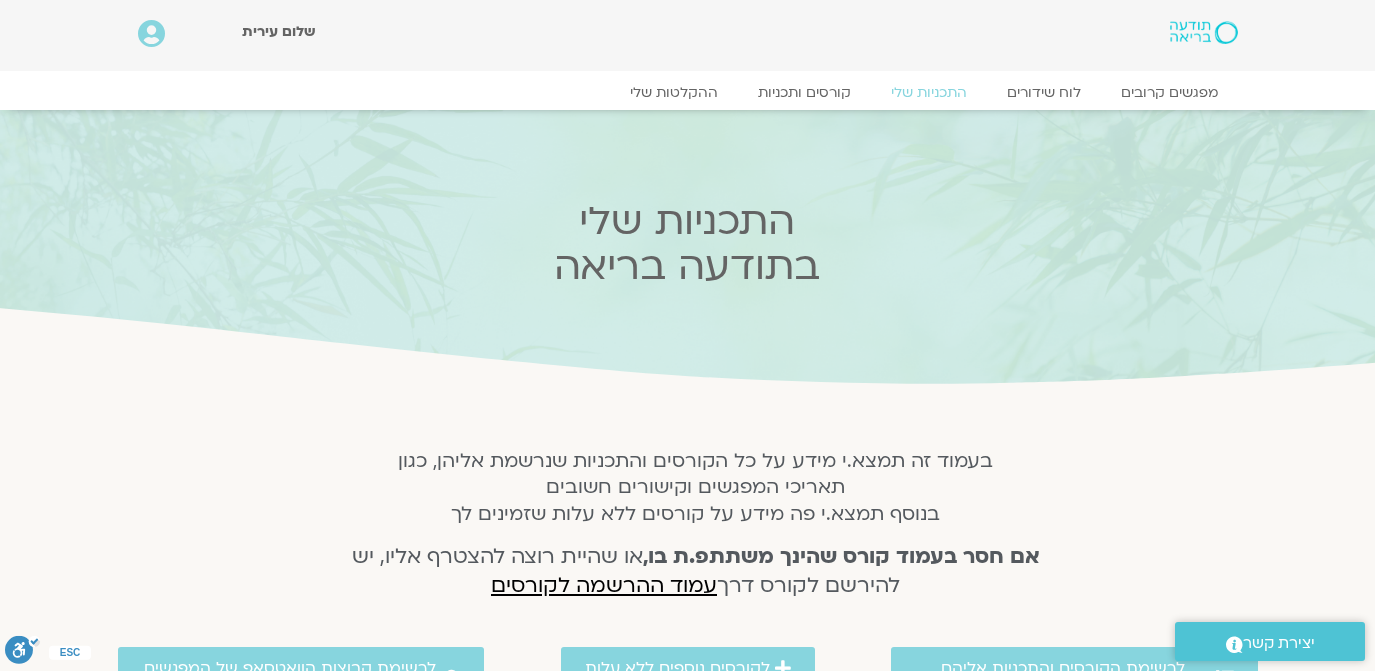 scroll, scrollTop: 0, scrollLeft: 0, axis: both 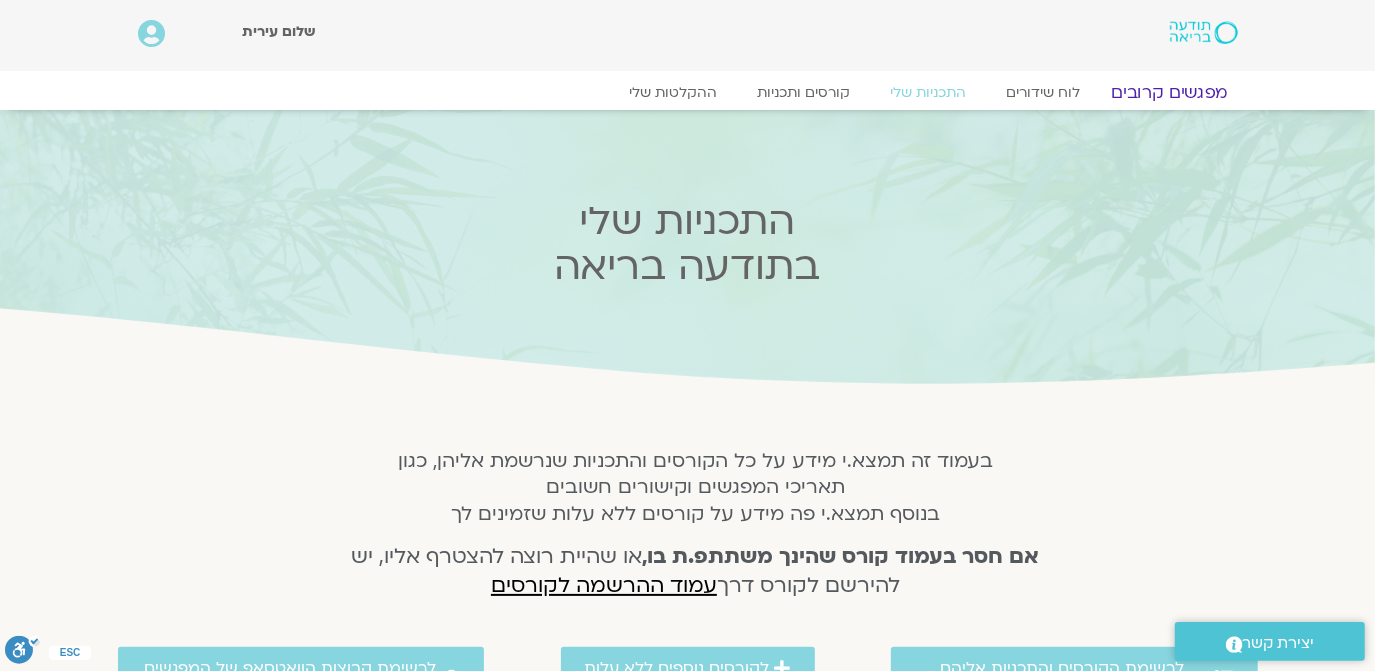 click on "מפגשים קרובים" 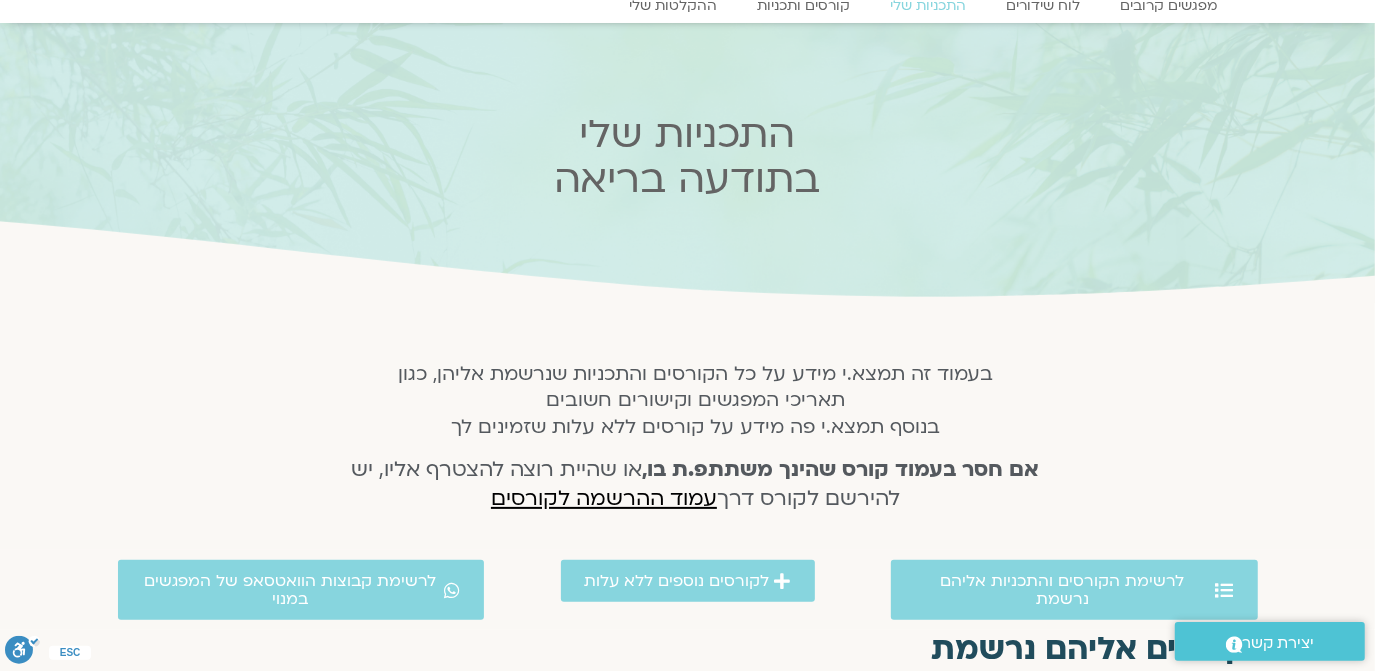 scroll, scrollTop: 121, scrollLeft: 0, axis: vertical 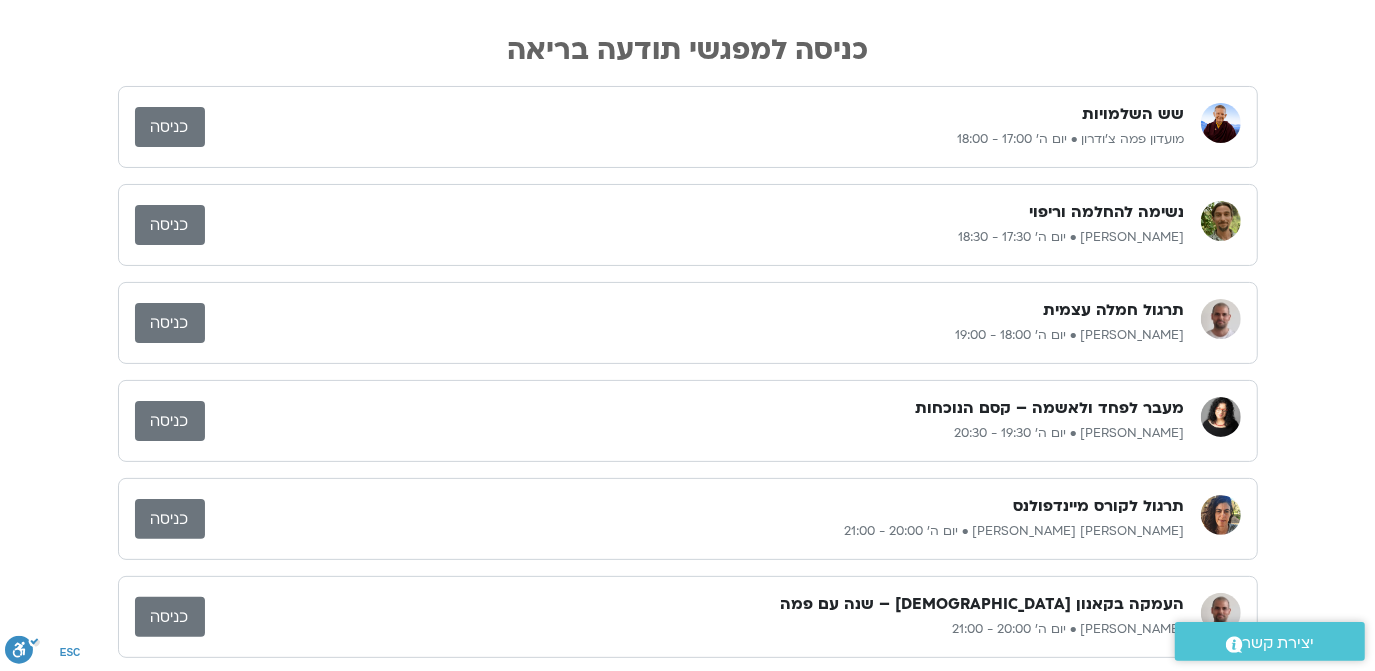 click on "כניסה" at bounding box center (170, 225) 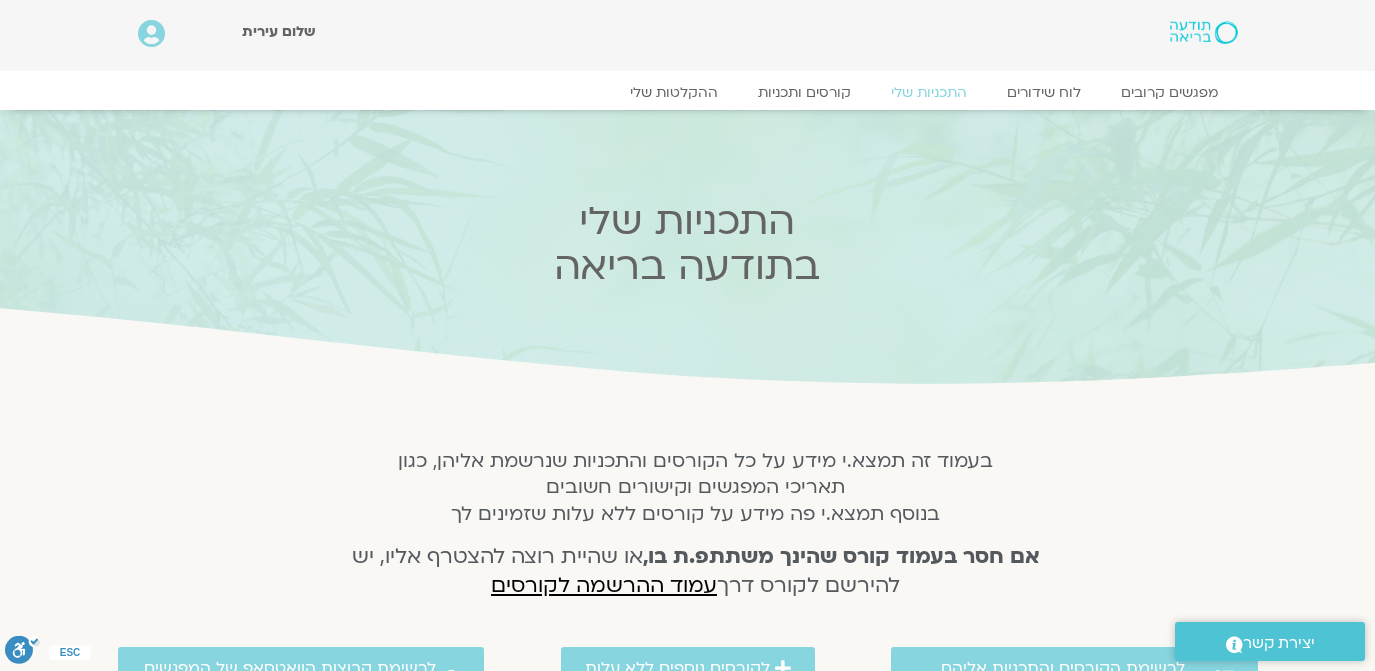 scroll, scrollTop: 0, scrollLeft: 0, axis: both 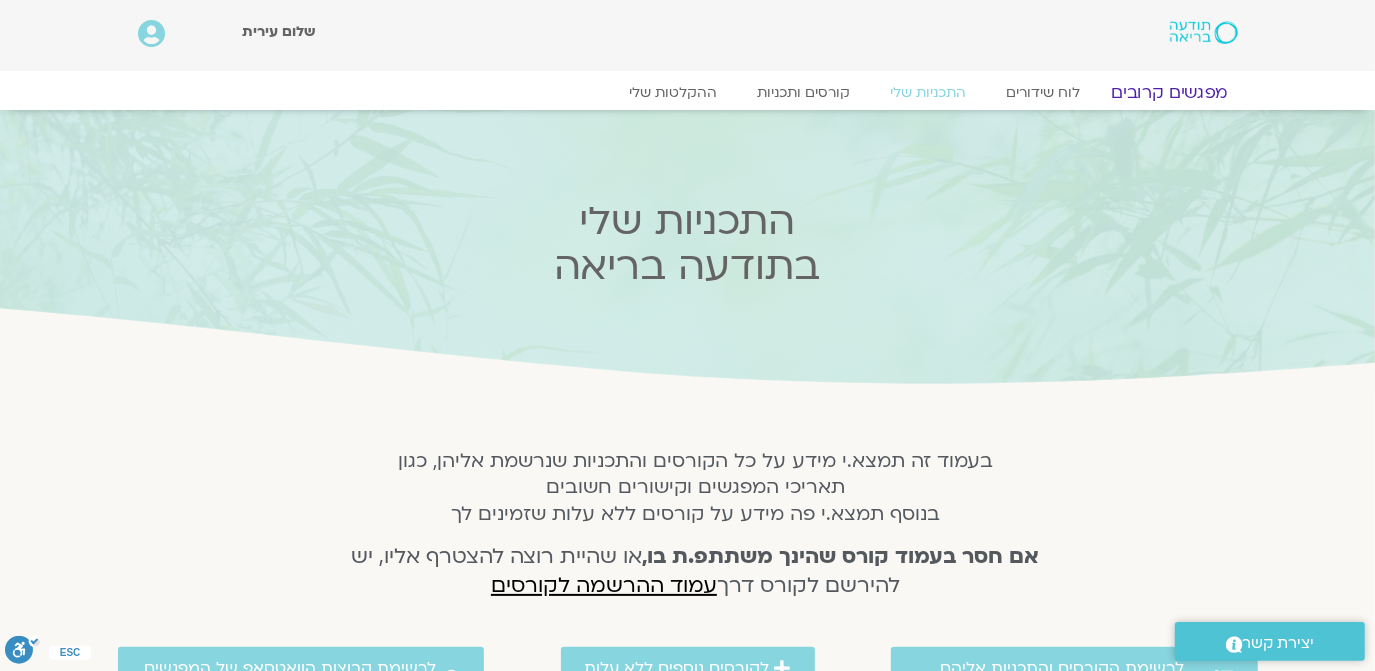 click on "מפגשים קרובים" 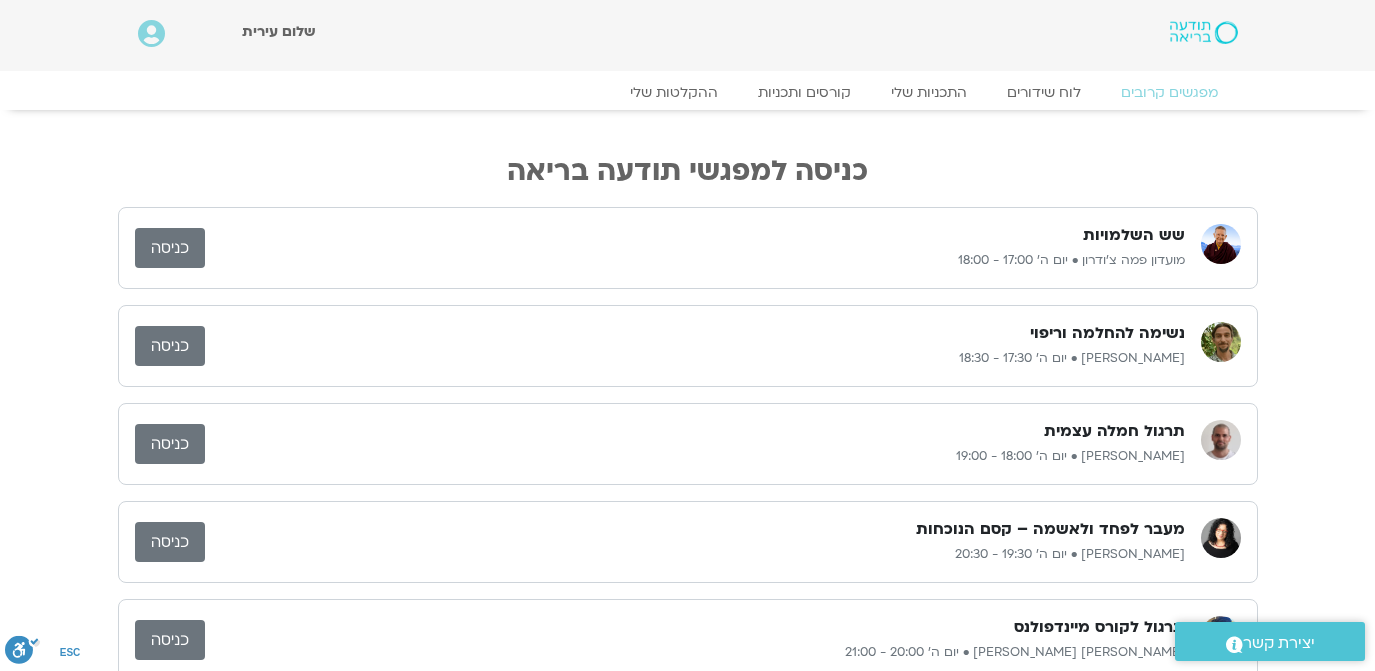 scroll, scrollTop: 0, scrollLeft: 0, axis: both 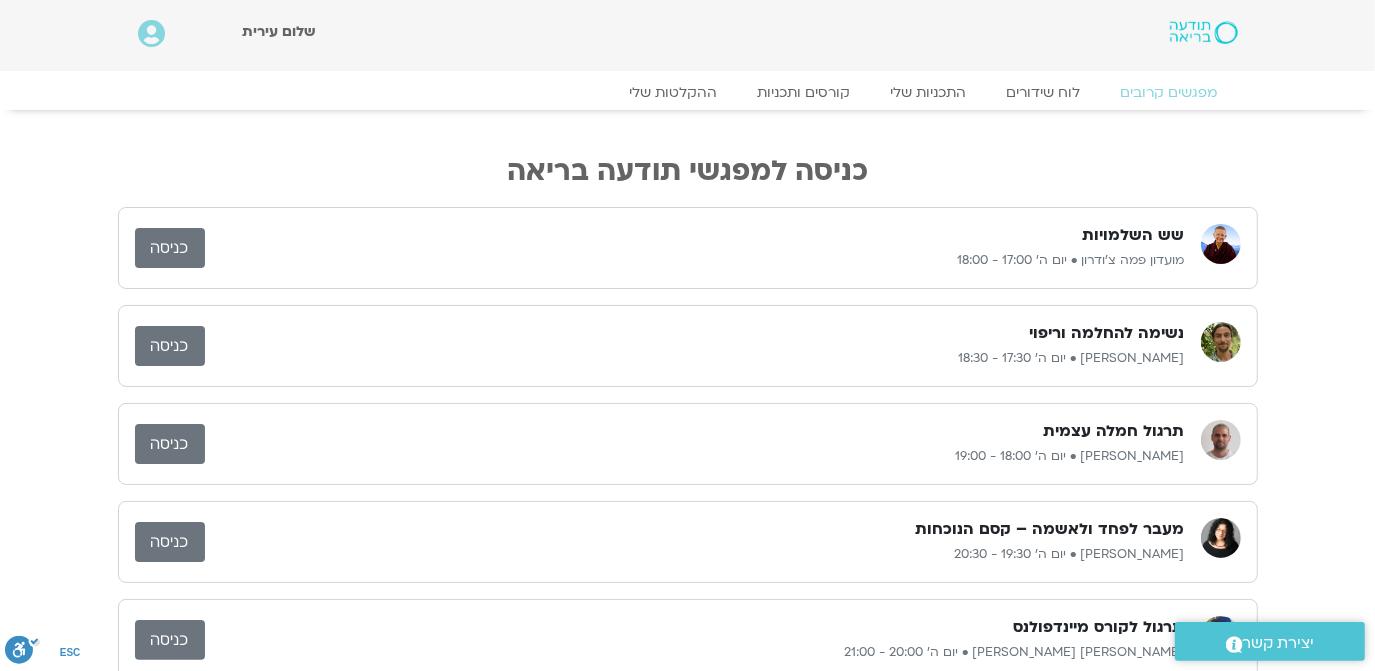 click on "כניסה" at bounding box center [170, 248] 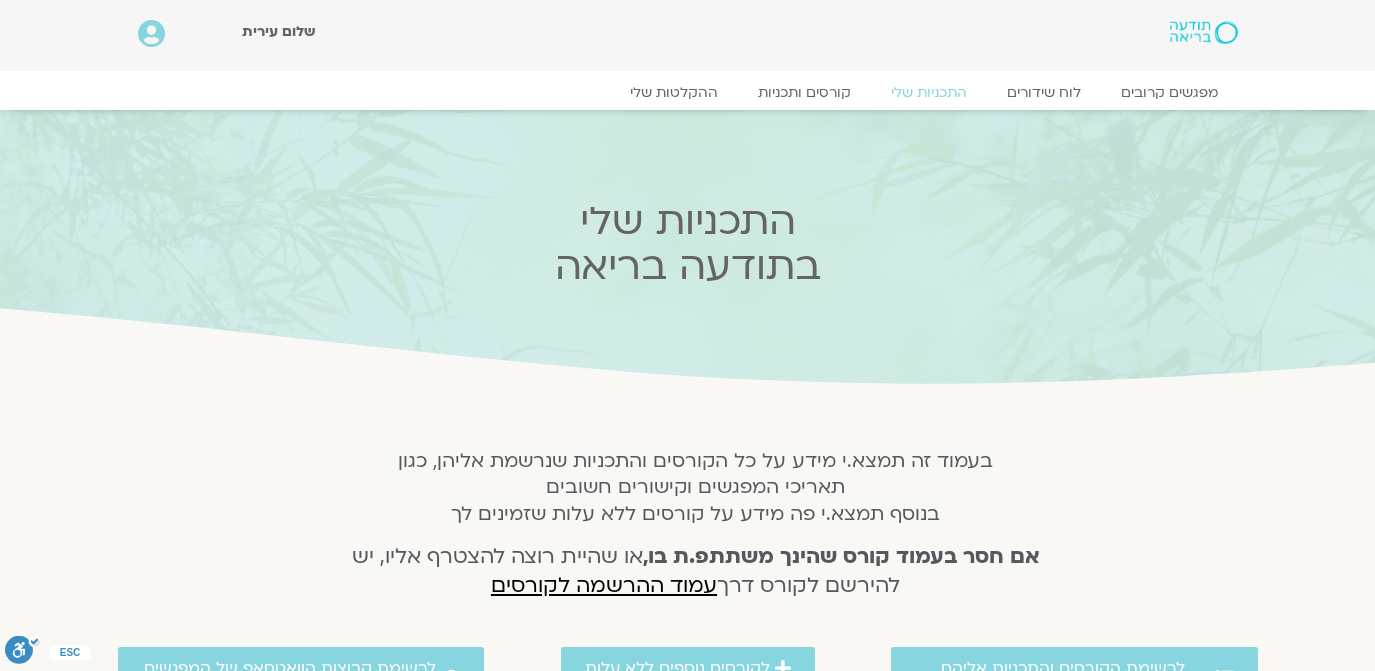 scroll, scrollTop: 0, scrollLeft: 0, axis: both 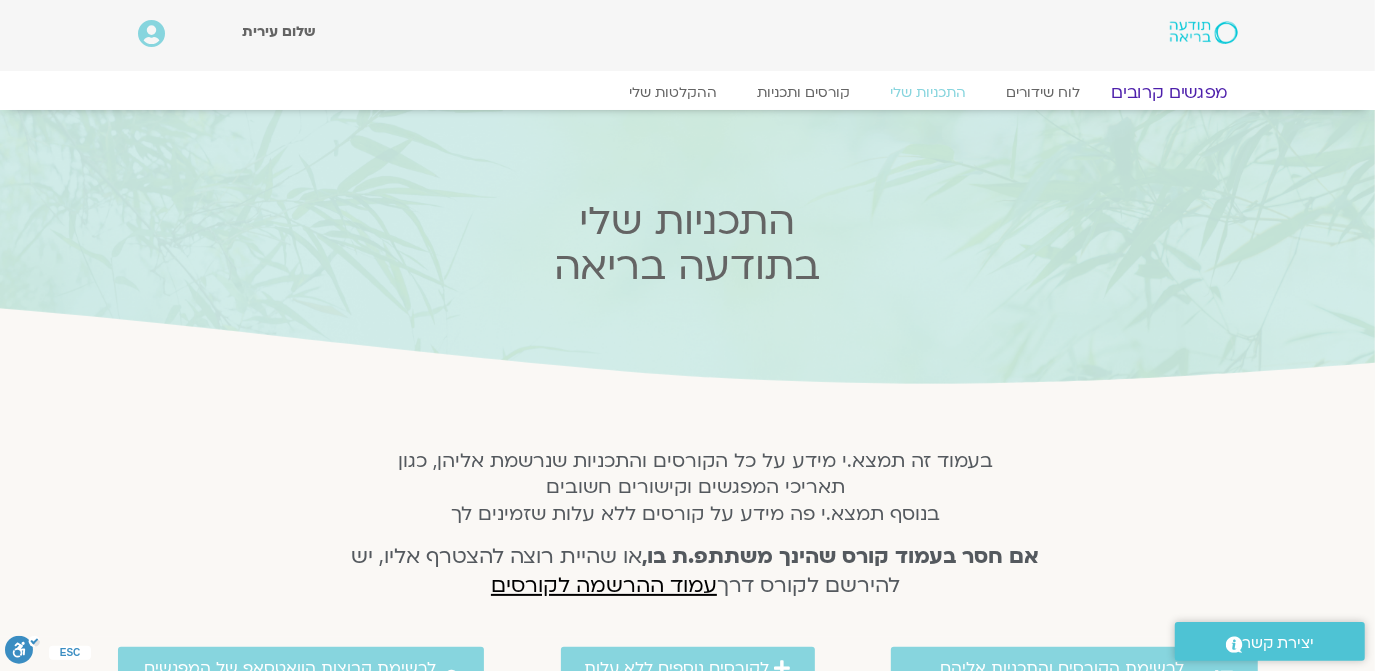 click on "מפגשים קרובים" 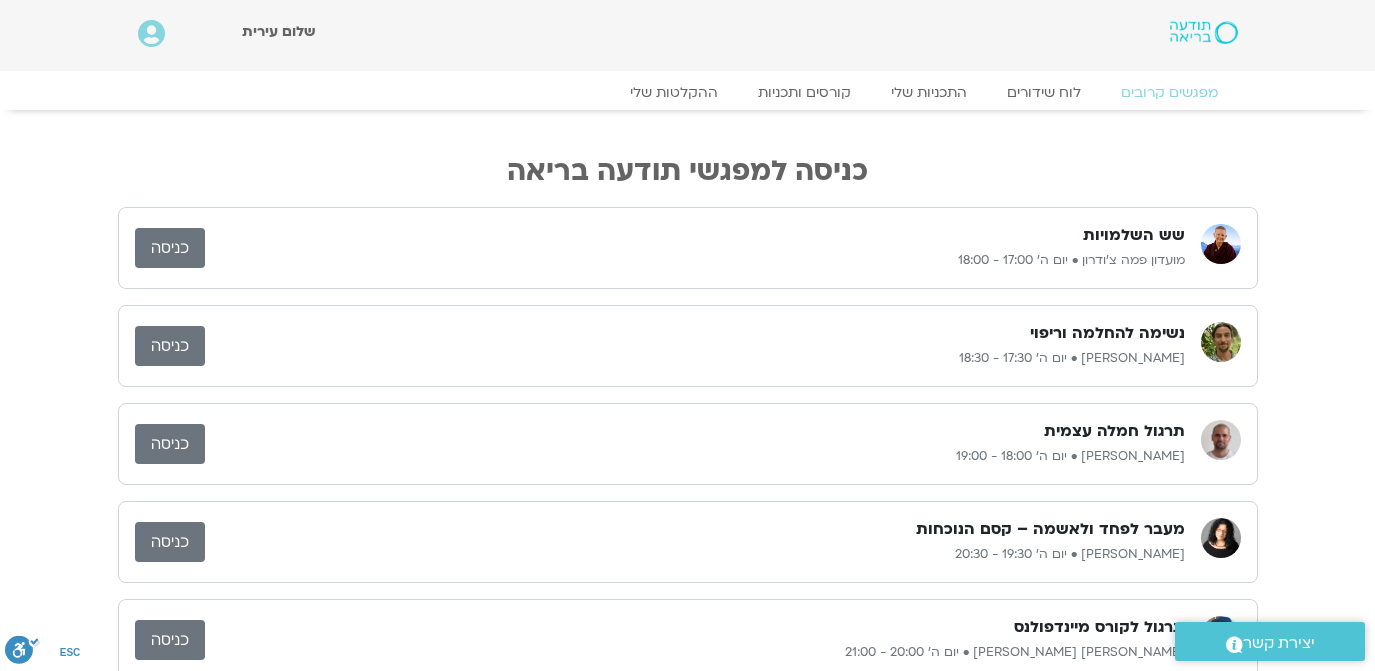 scroll, scrollTop: 0, scrollLeft: 0, axis: both 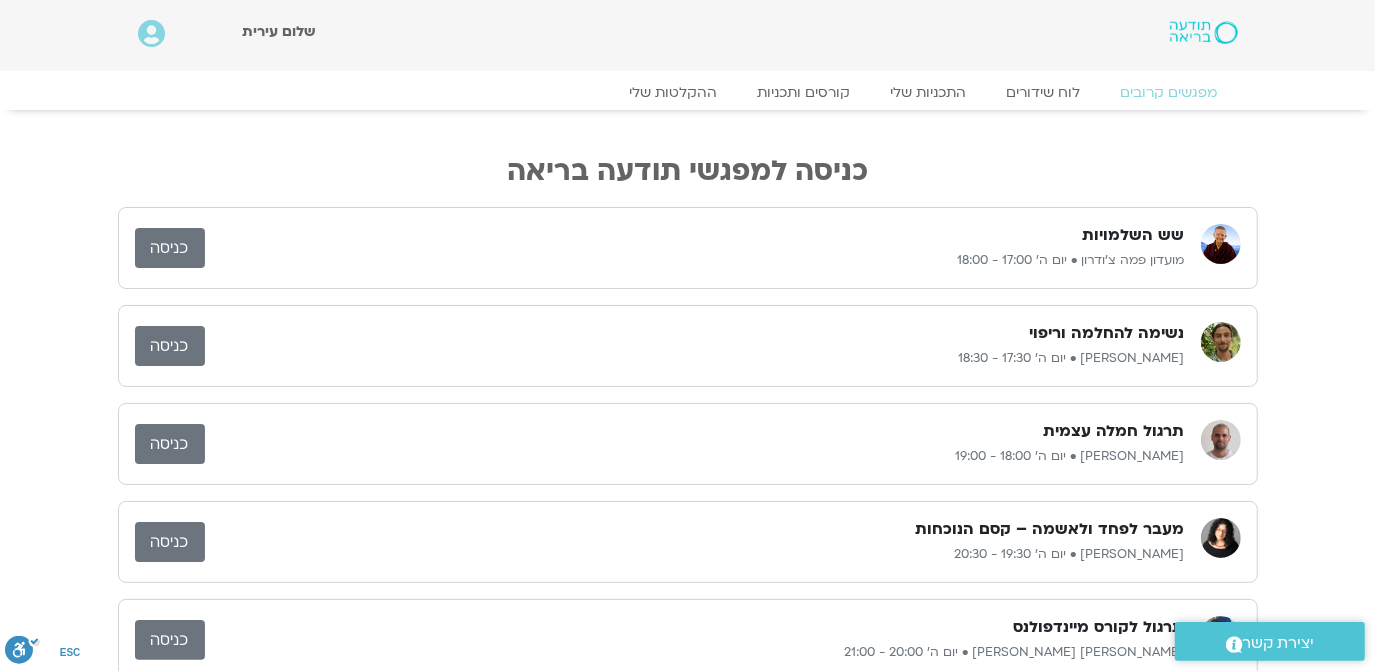 click on "כניסה" at bounding box center [170, 444] 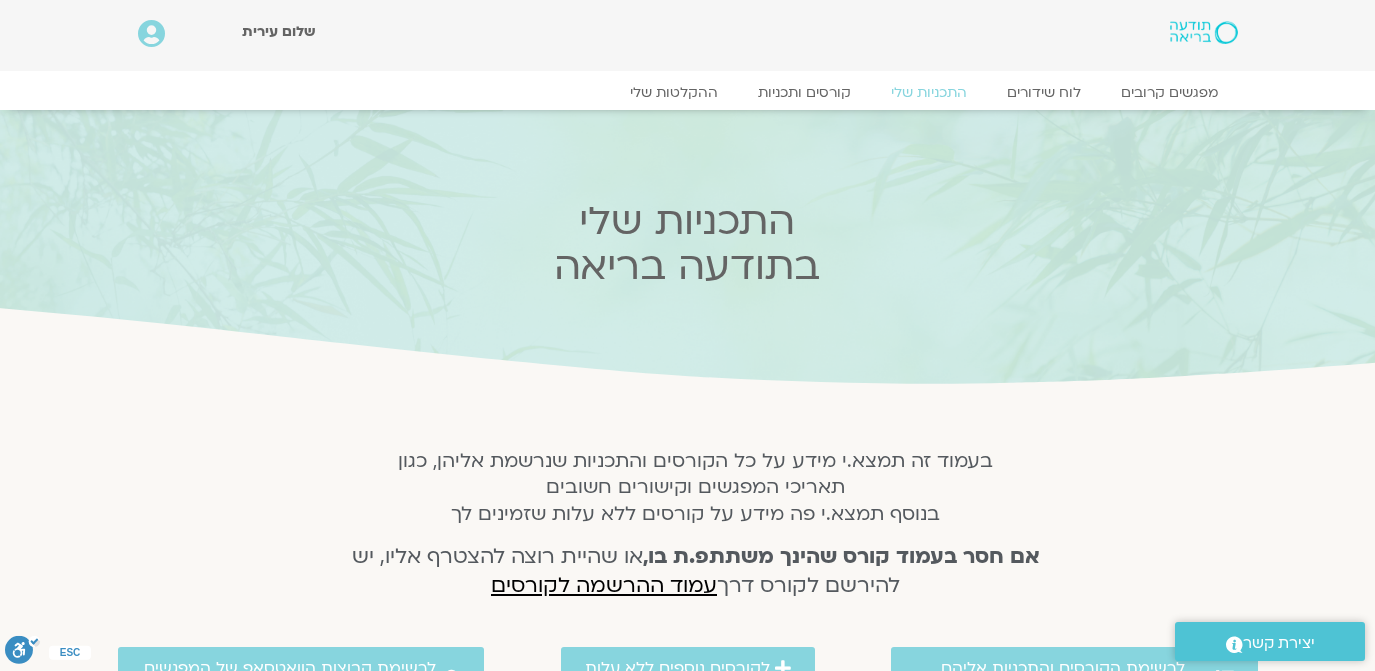 scroll, scrollTop: 0, scrollLeft: 0, axis: both 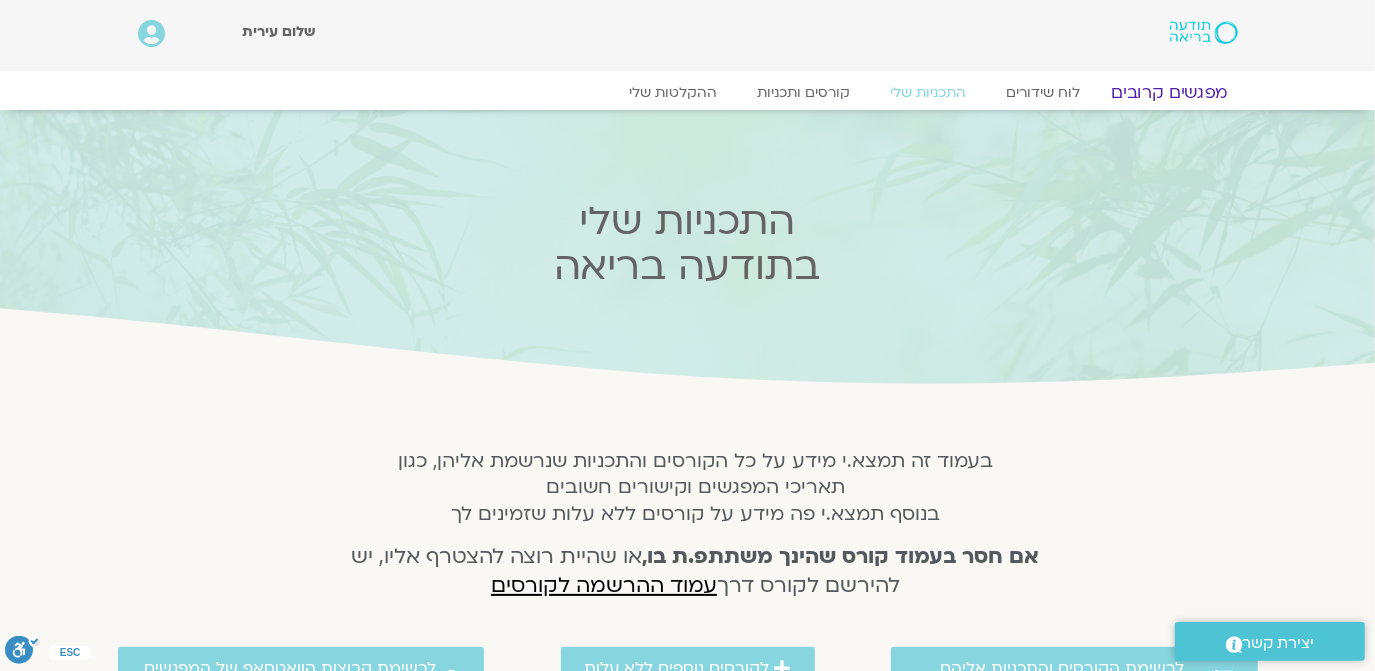 click on "מפגשים קרובים" 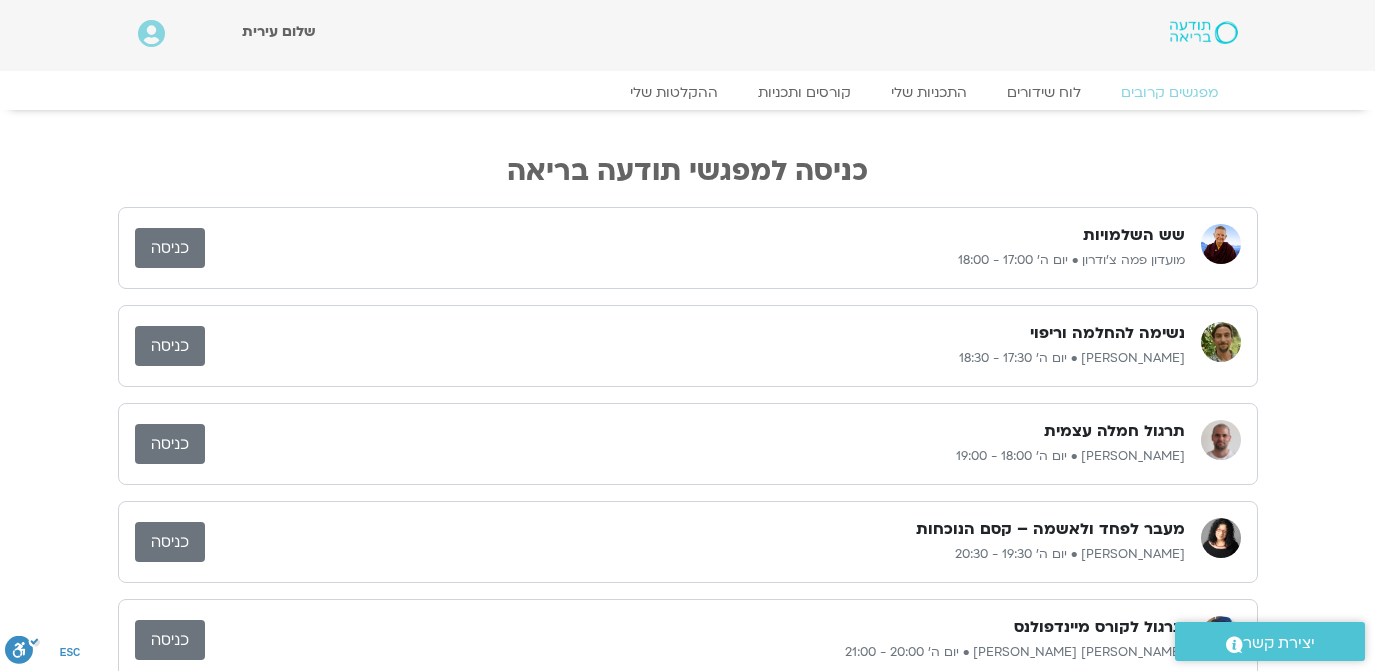 scroll, scrollTop: 0, scrollLeft: 0, axis: both 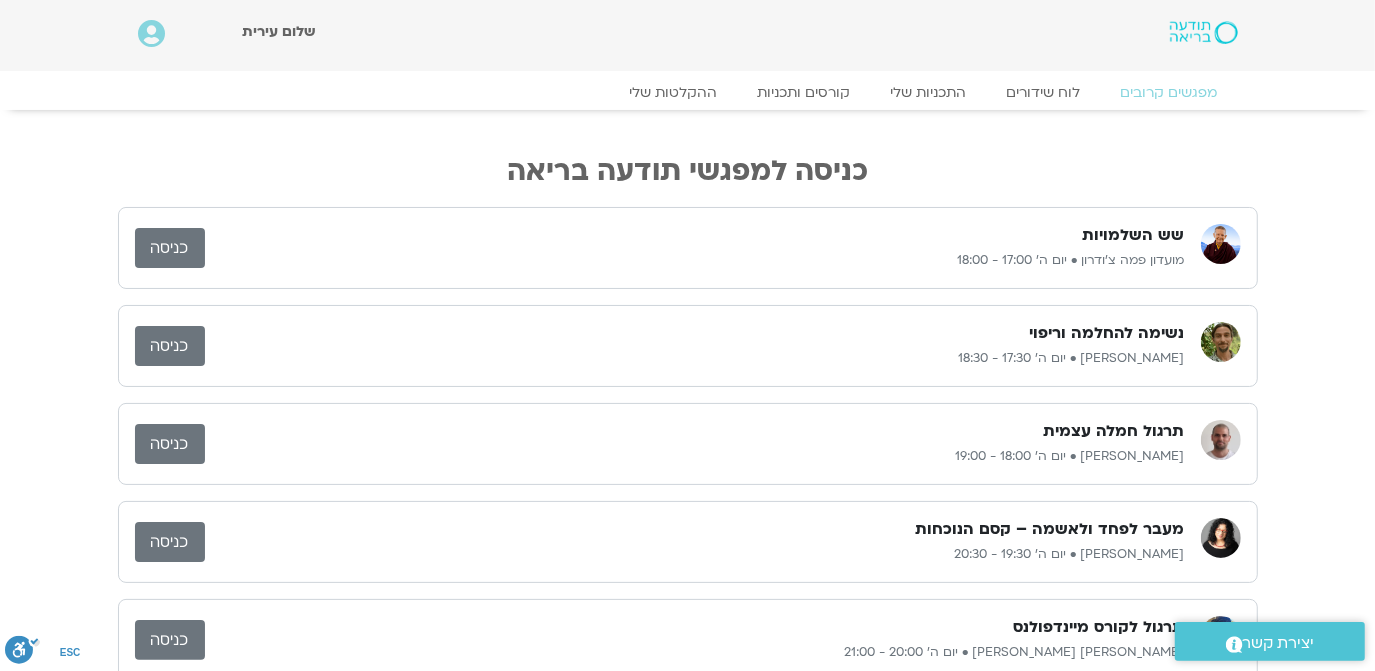 click on "כניסה" at bounding box center (170, 248) 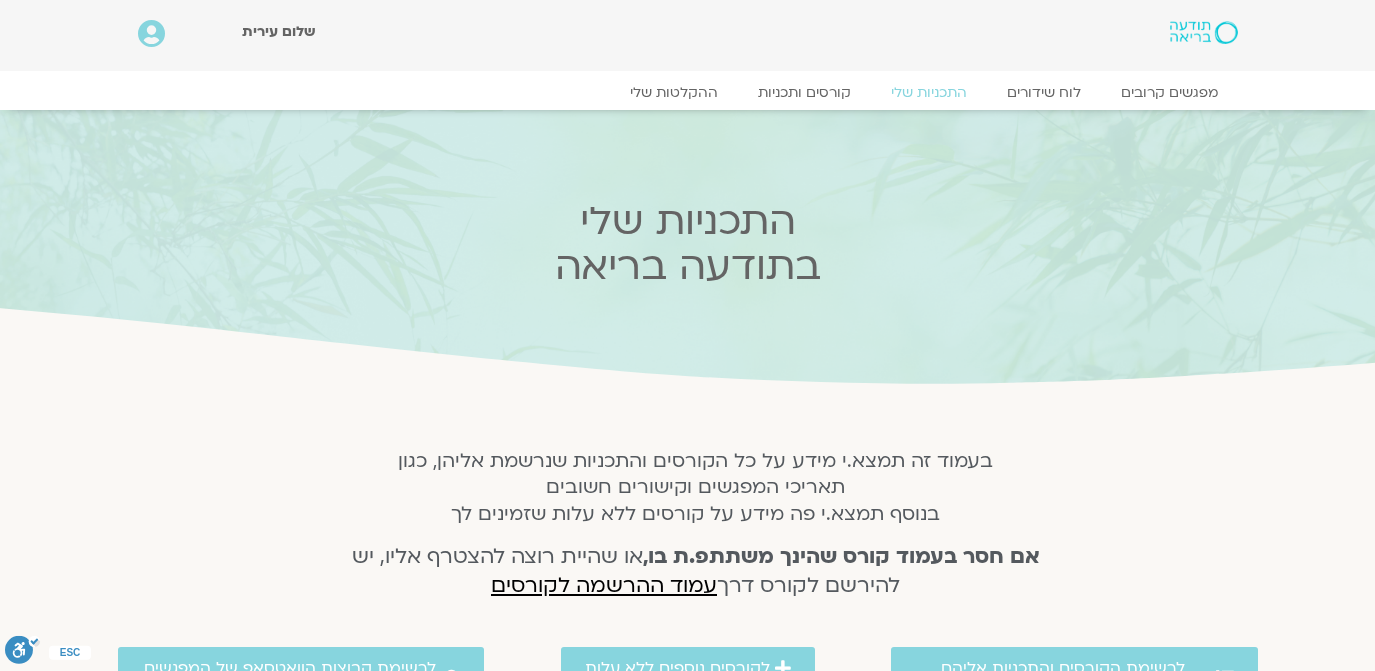 scroll, scrollTop: 0, scrollLeft: 0, axis: both 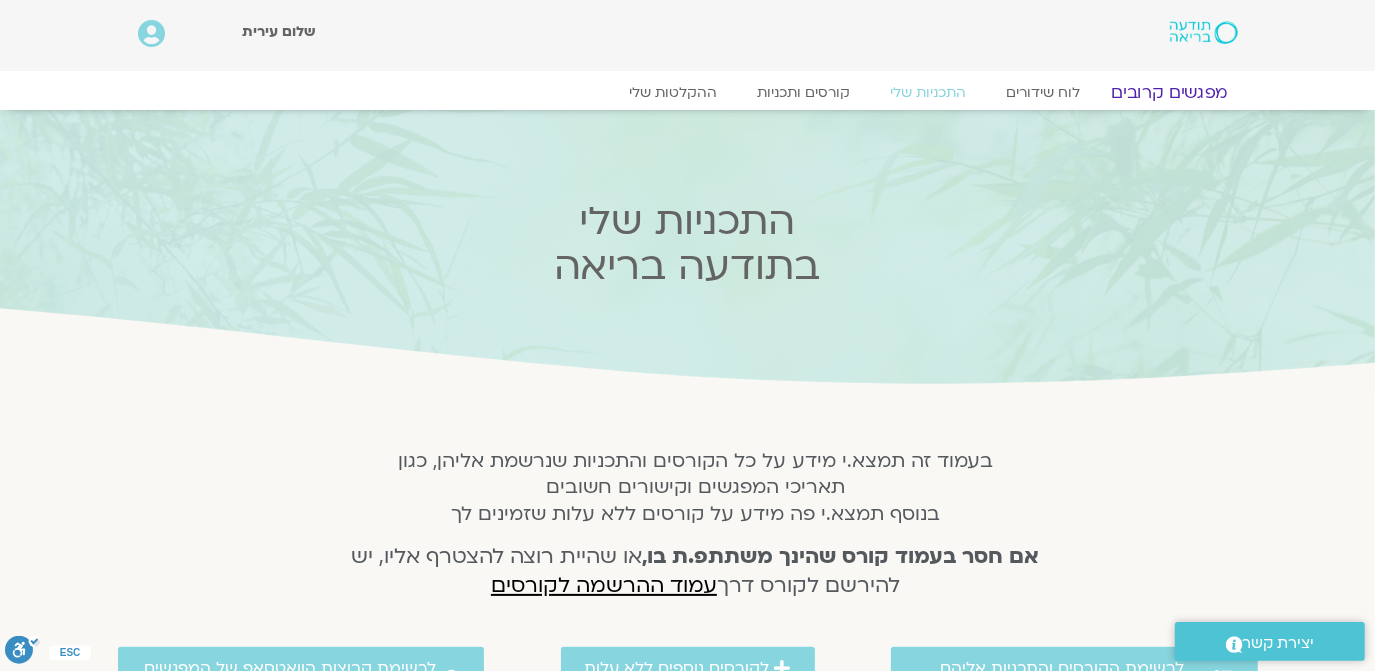 click on "מפגשים קרובים" 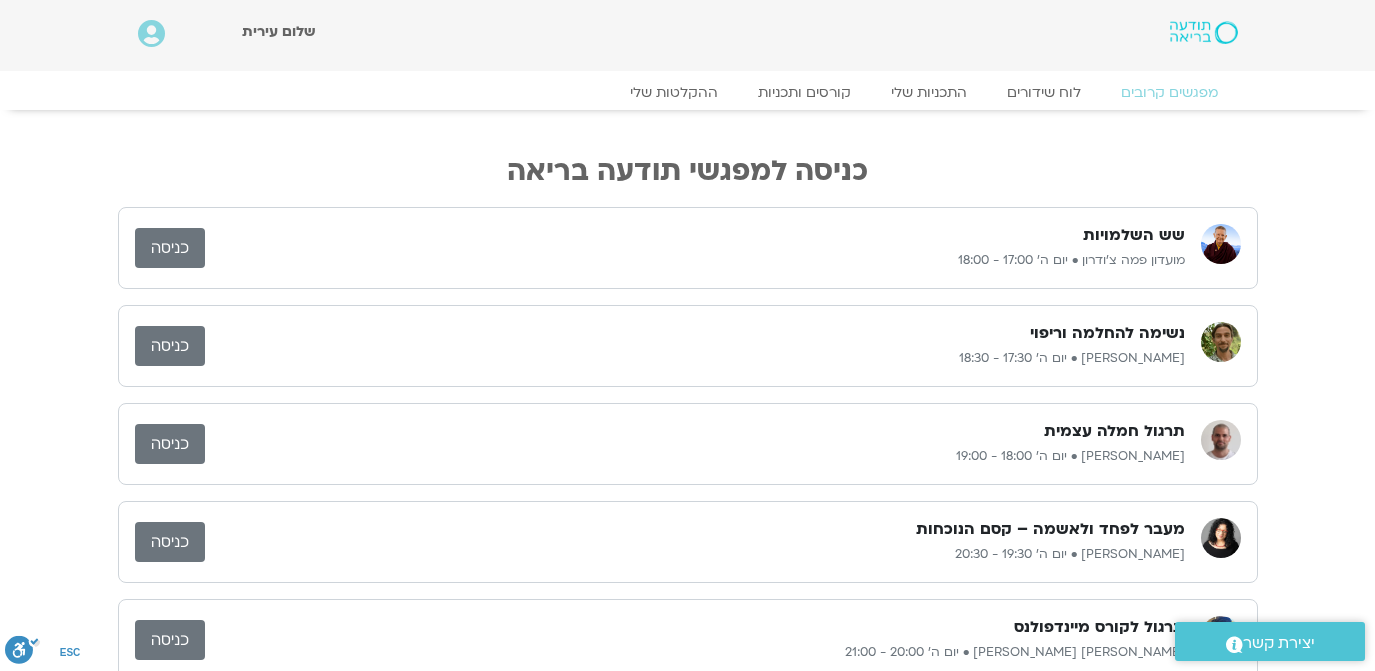 scroll, scrollTop: 0, scrollLeft: 0, axis: both 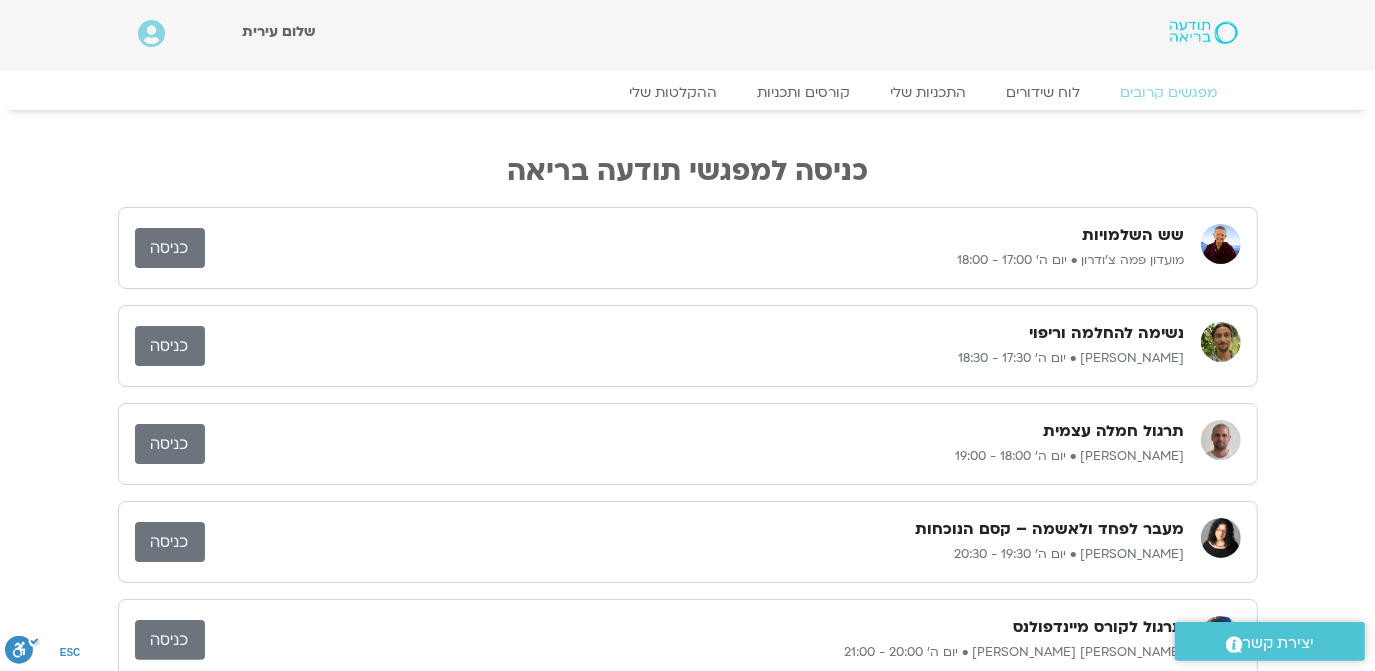 click on "כניסה" at bounding box center [170, 248] 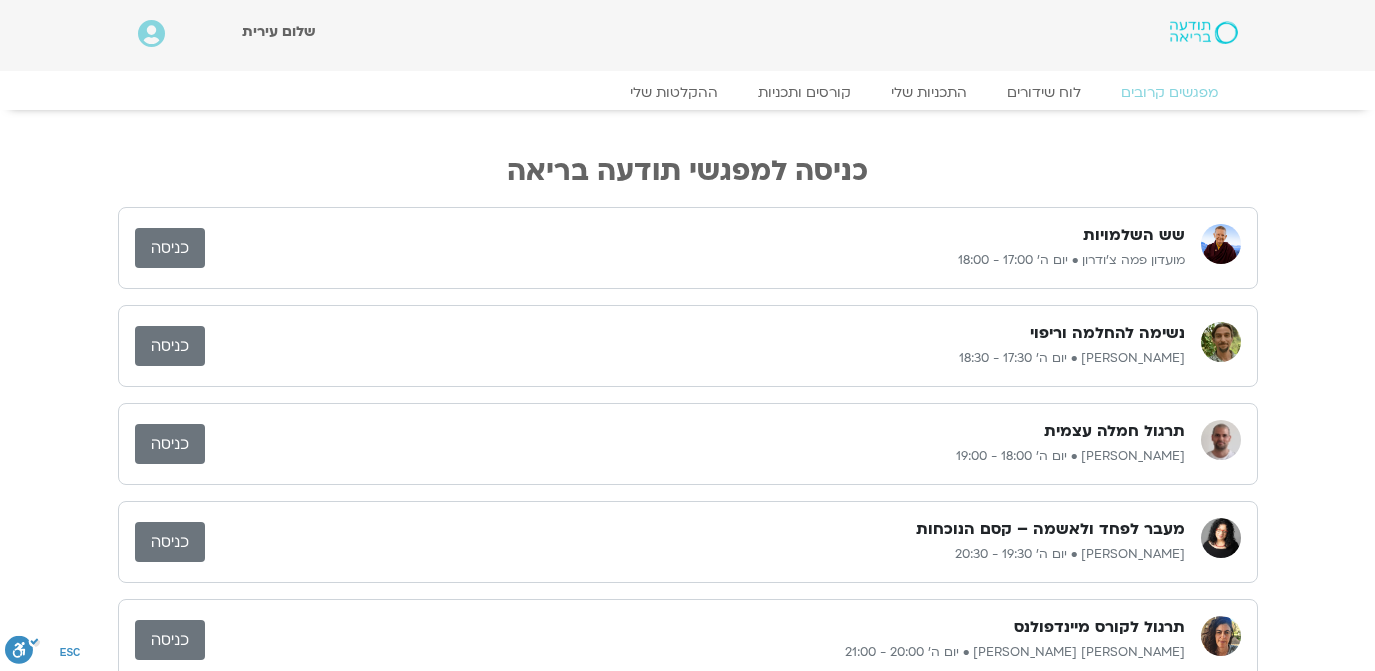 scroll, scrollTop: 0, scrollLeft: 0, axis: both 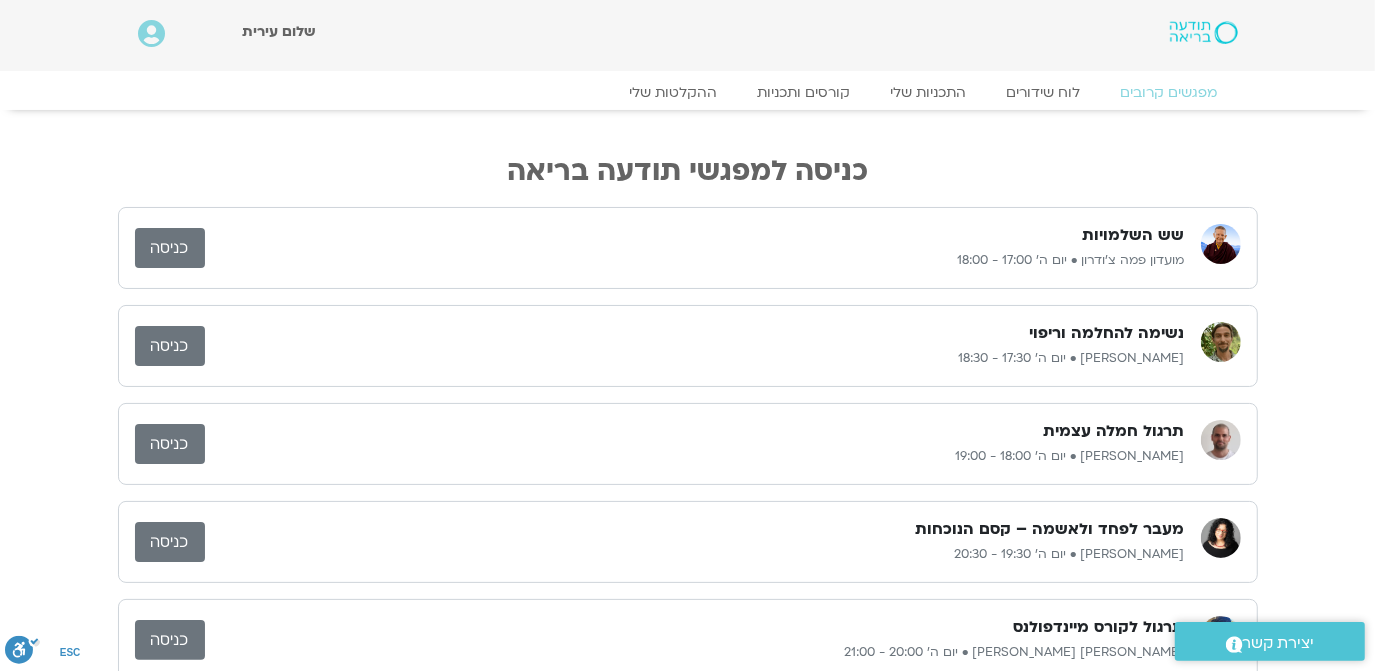 click on "כניסה" at bounding box center [170, 248] 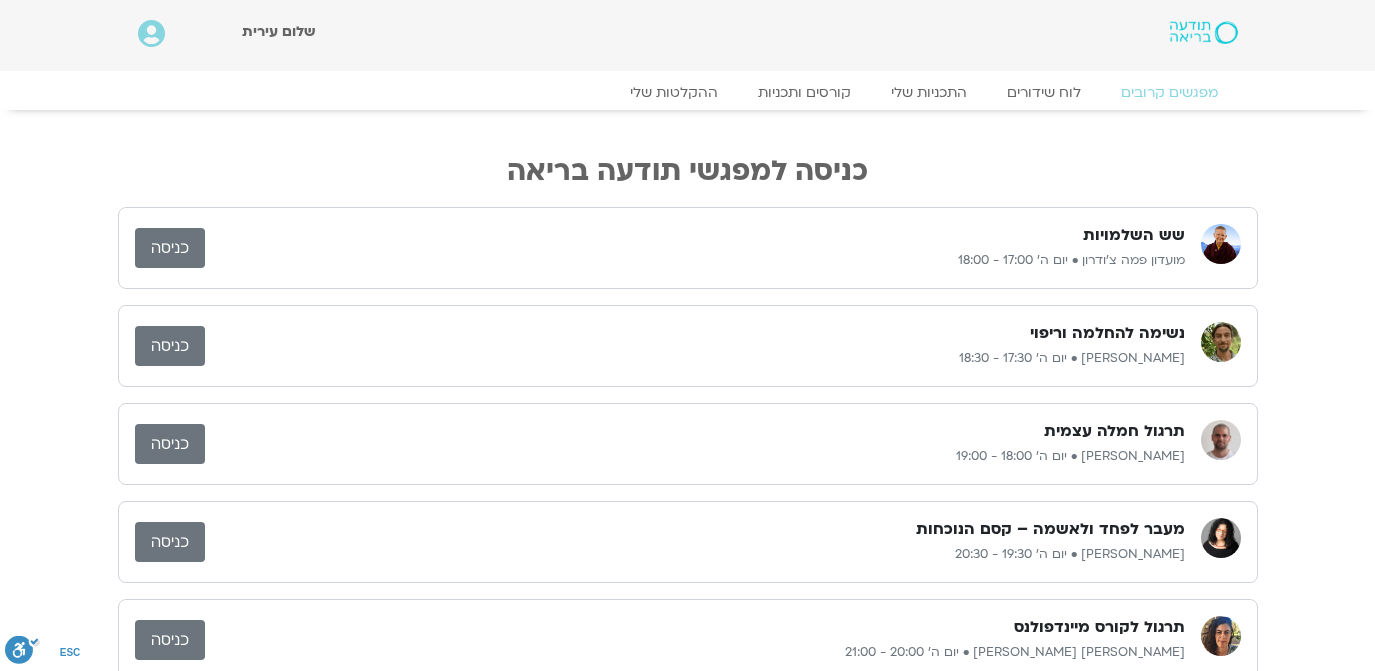 scroll, scrollTop: 0, scrollLeft: 0, axis: both 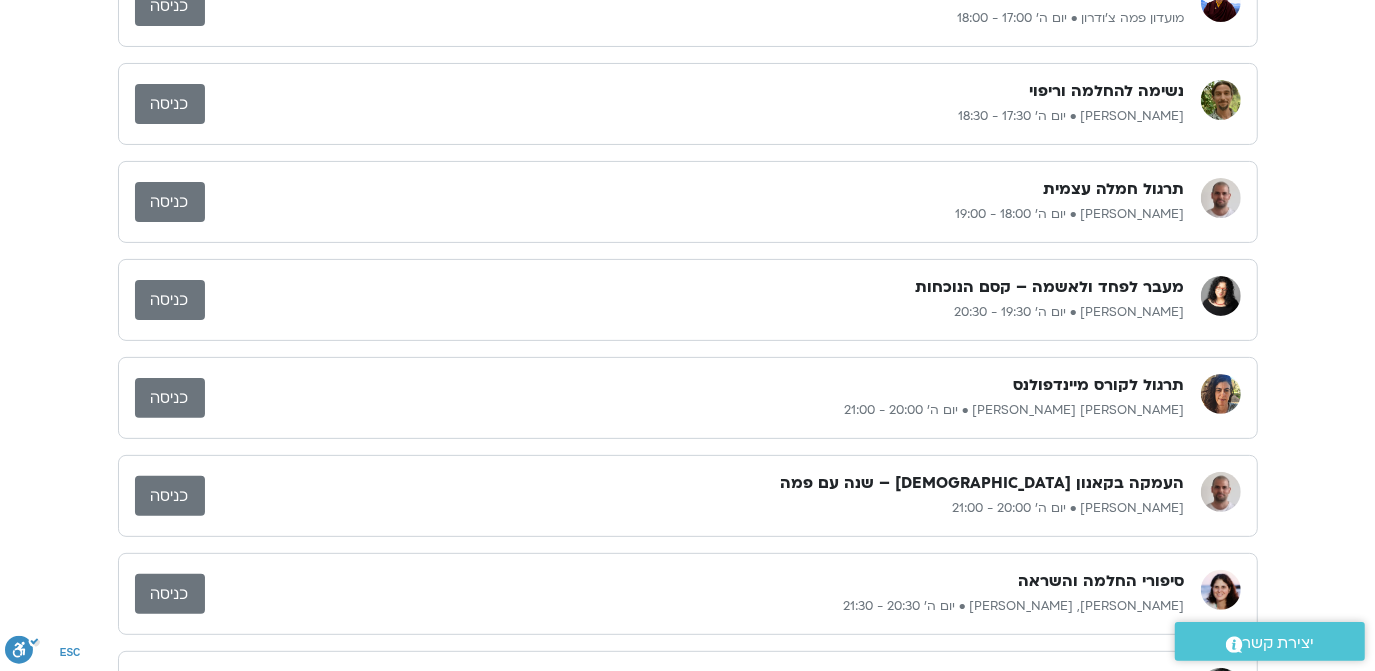 click on "כניסה" at bounding box center (170, 202) 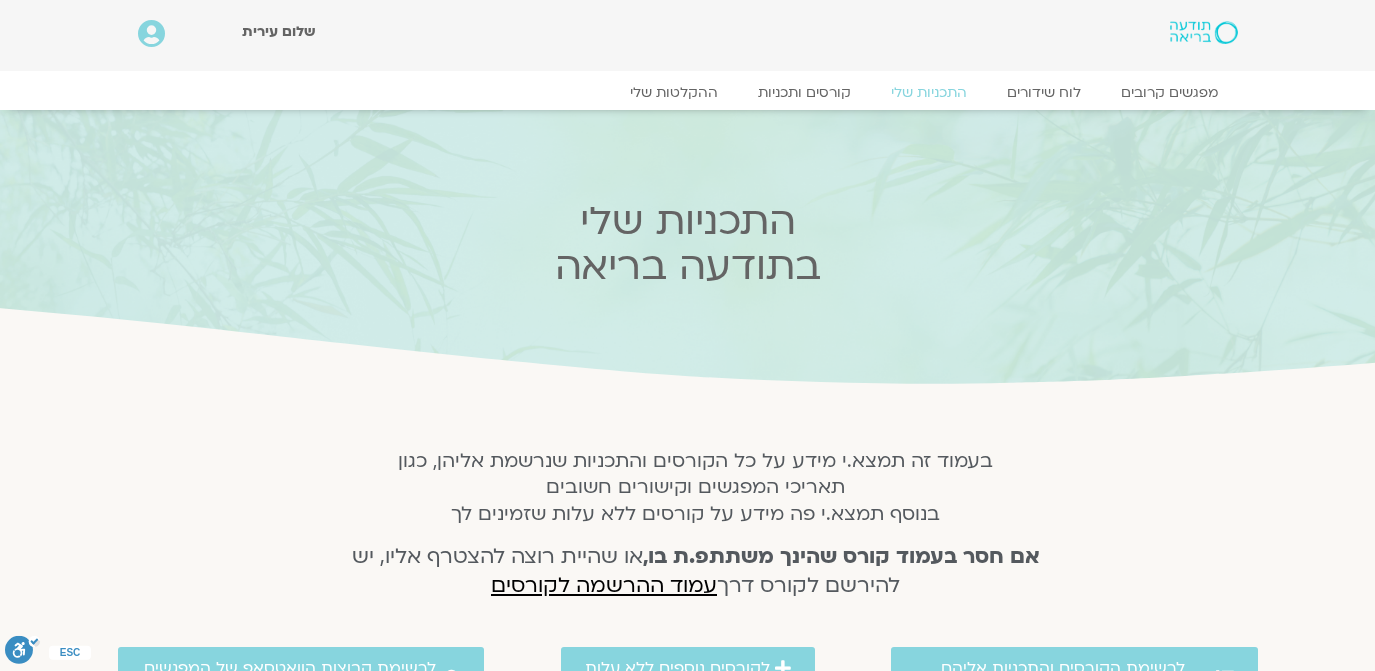 scroll, scrollTop: 0, scrollLeft: 0, axis: both 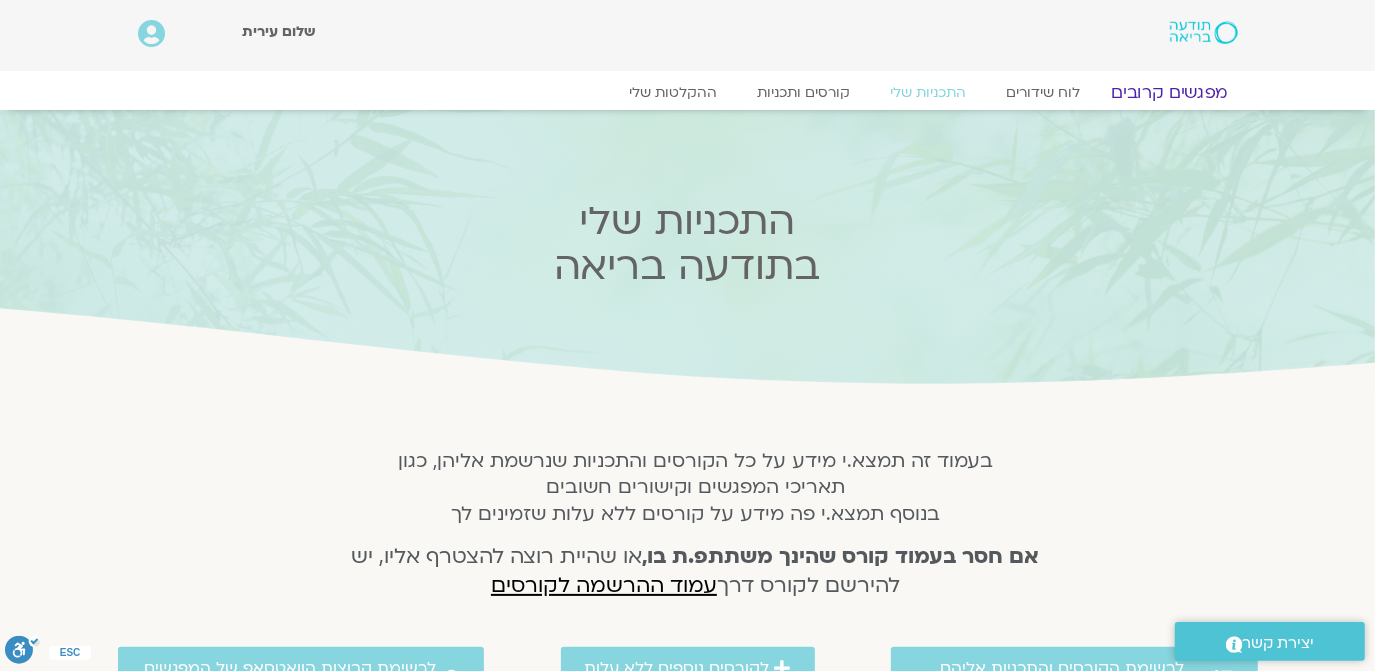 click on "מפגשים קרובים" 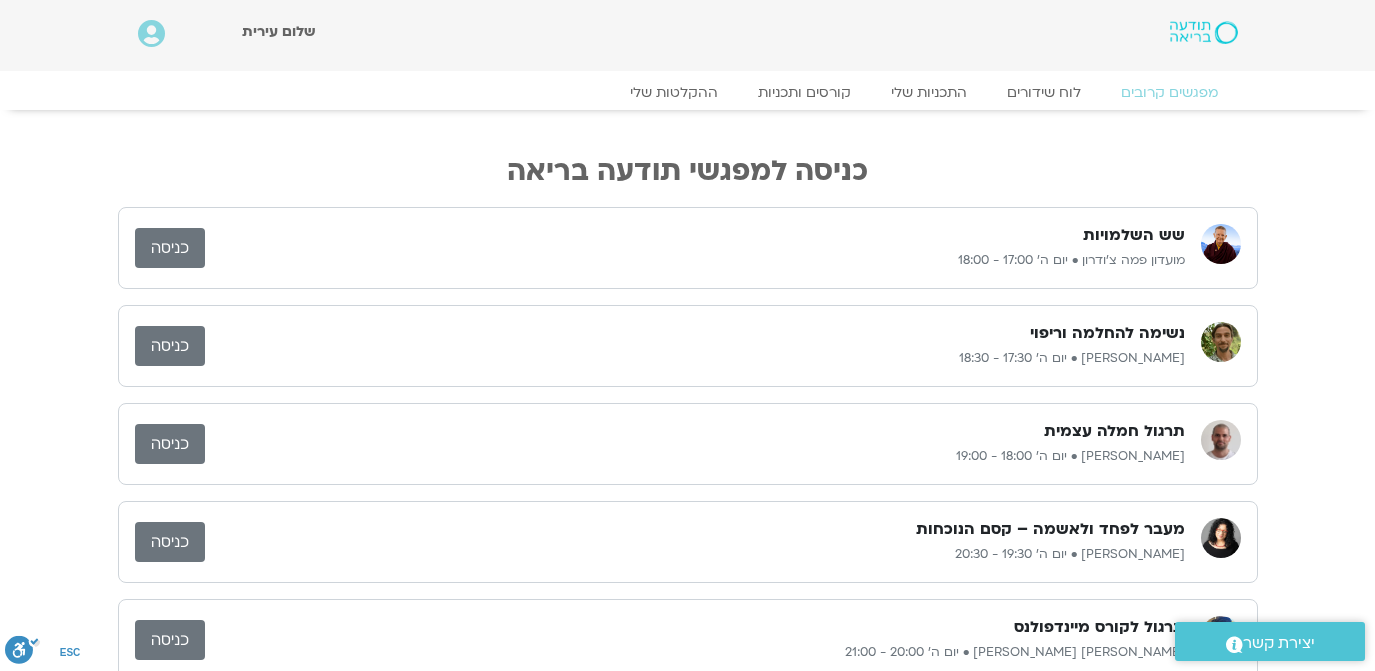 scroll, scrollTop: 0, scrollLeft: 0, axis: both 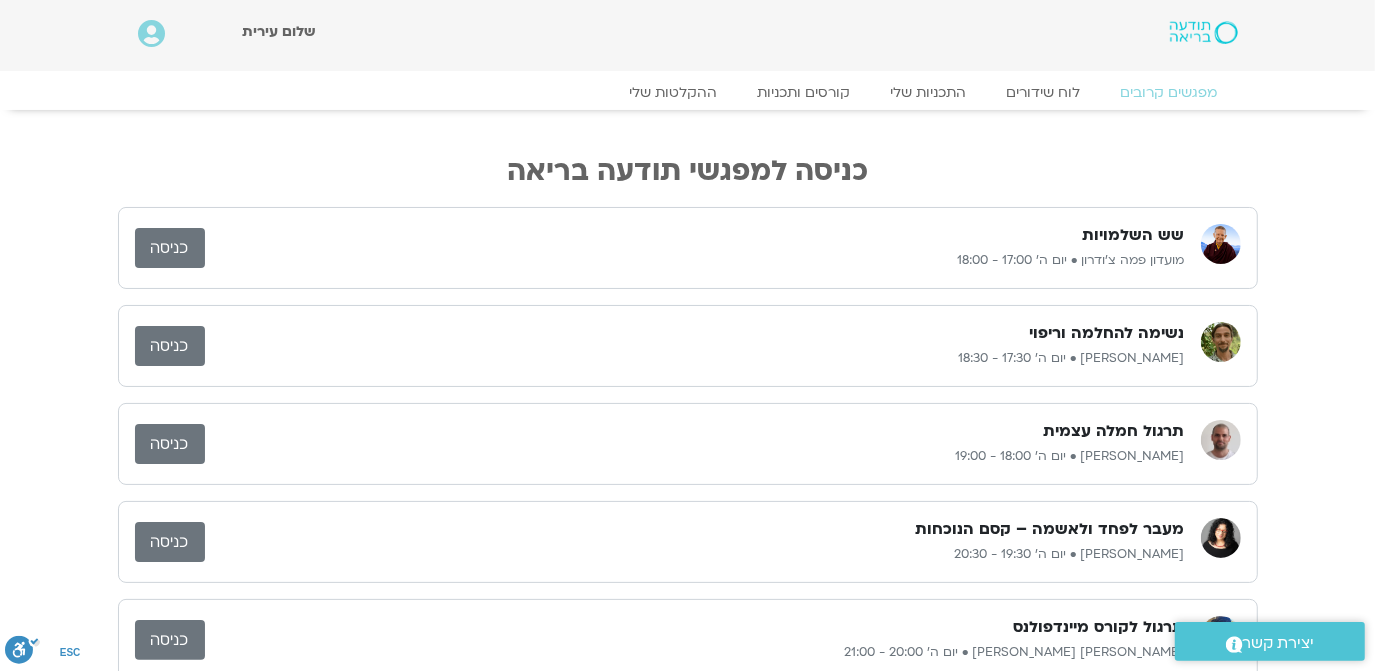 click on "כניסה" at bounding box center (170, 346) 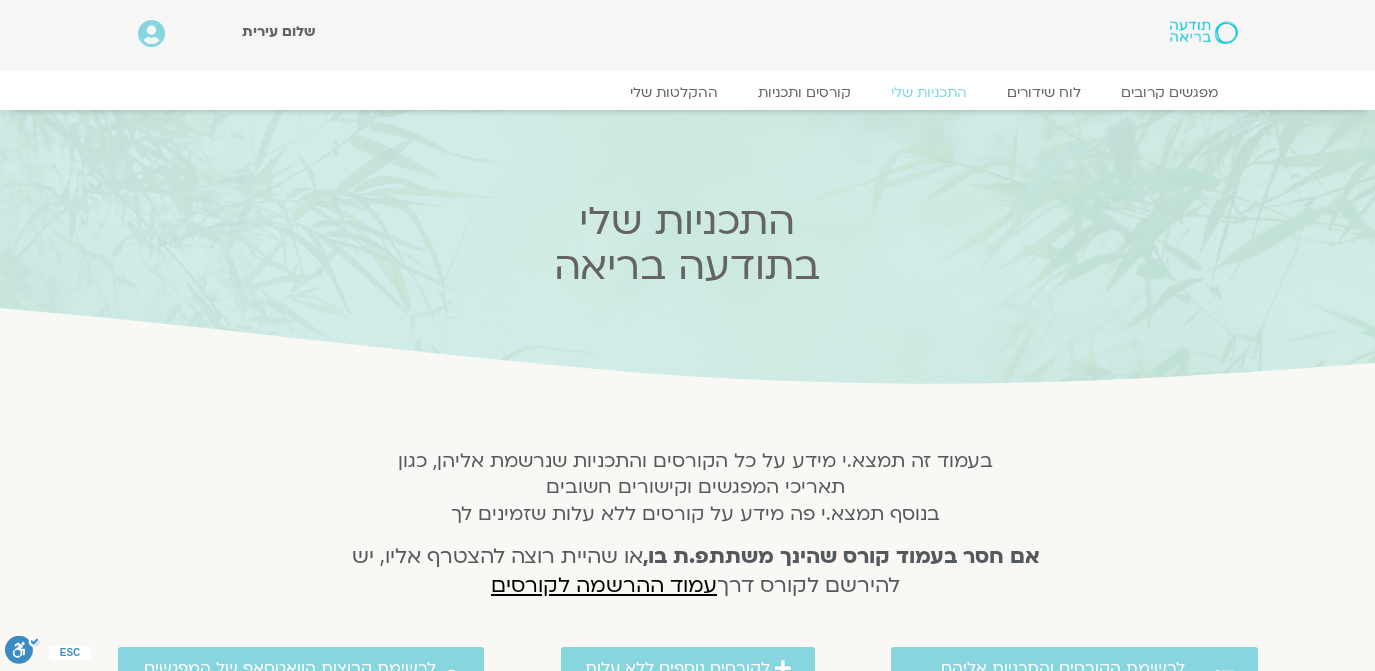 scroll, scrollTop: 0, scrollLeft: 0, axis: both 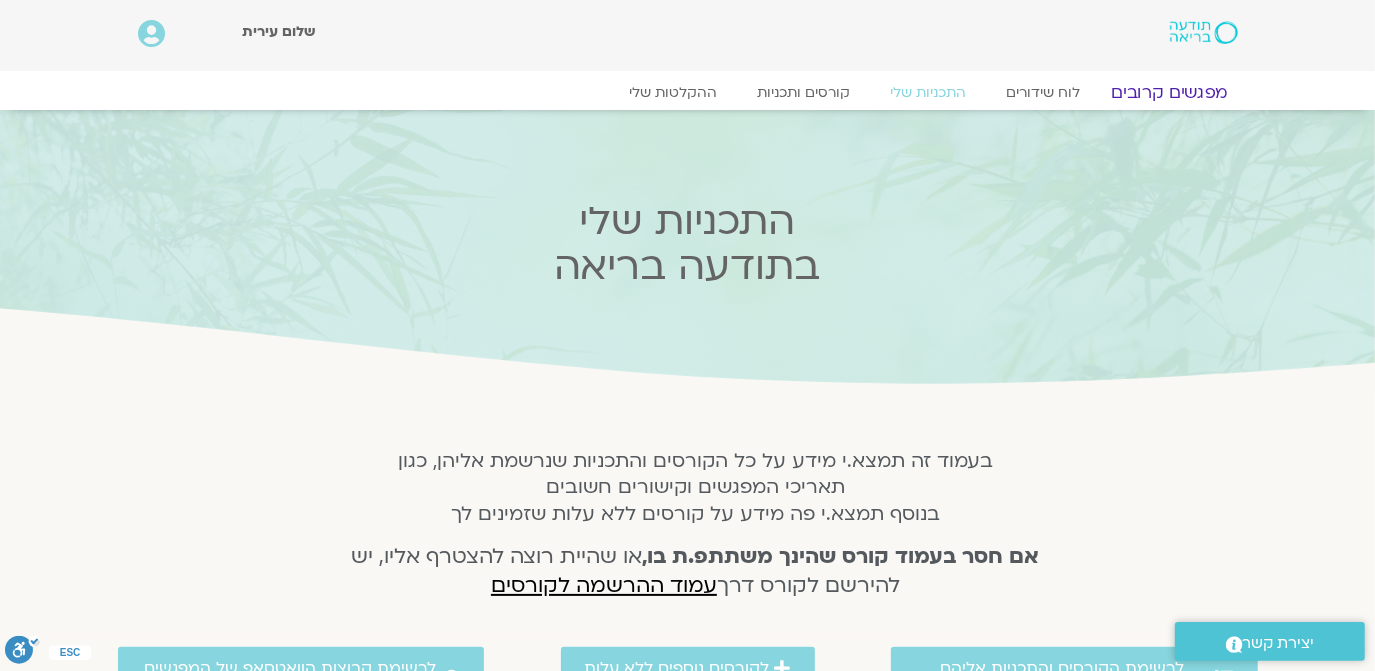 click on "מפגשים קרובים" 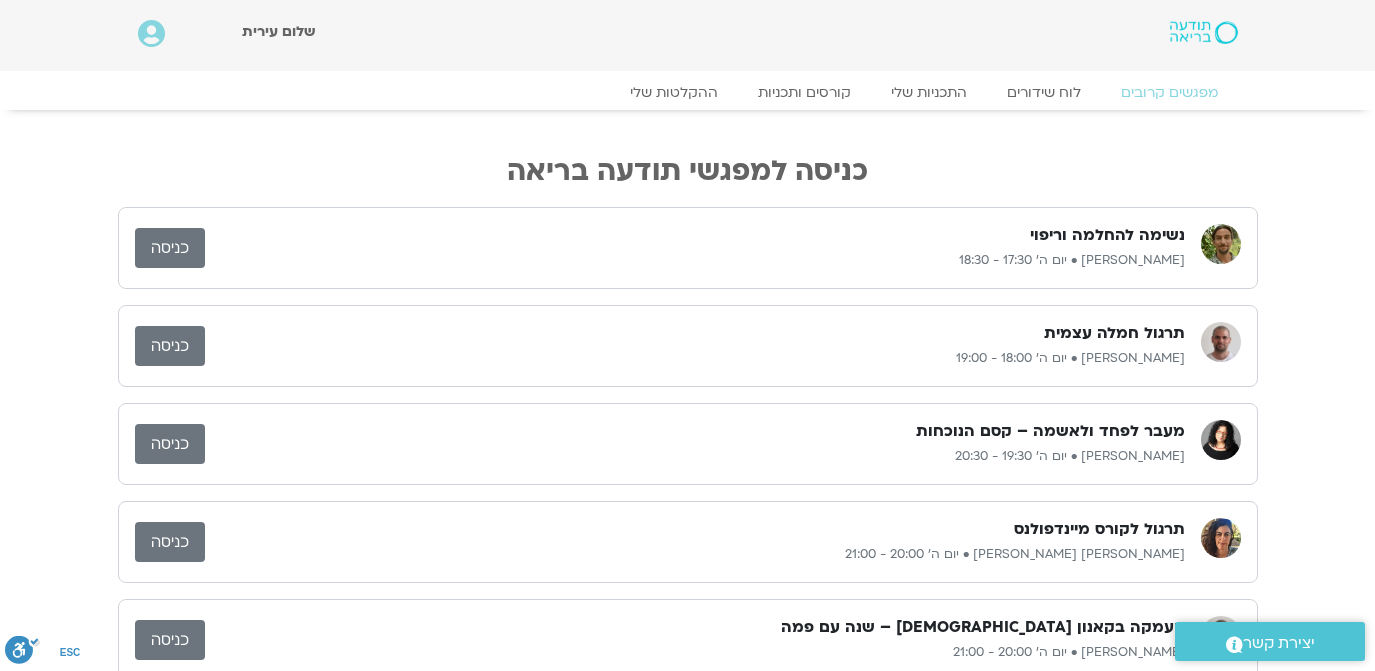scroll, scrollTop: 0, scrollLeft: 0, axis: both 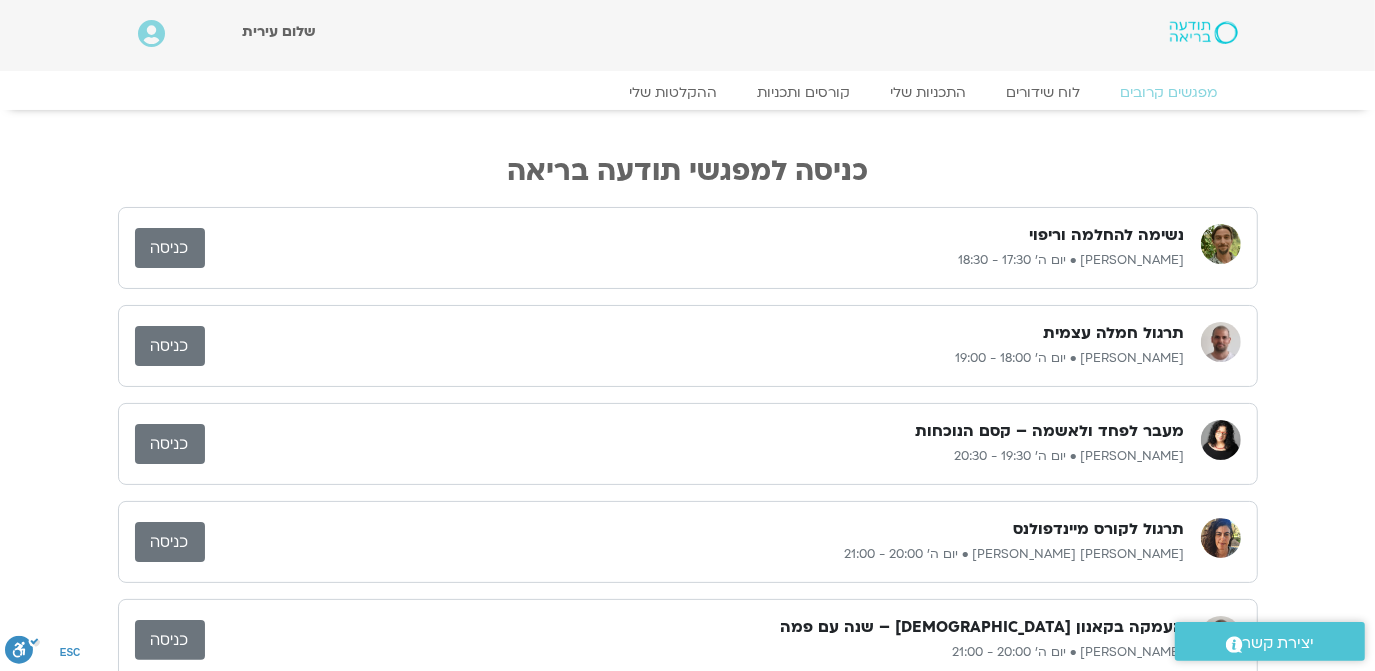 click on "כניסה" at bounding box center (170, 346) 